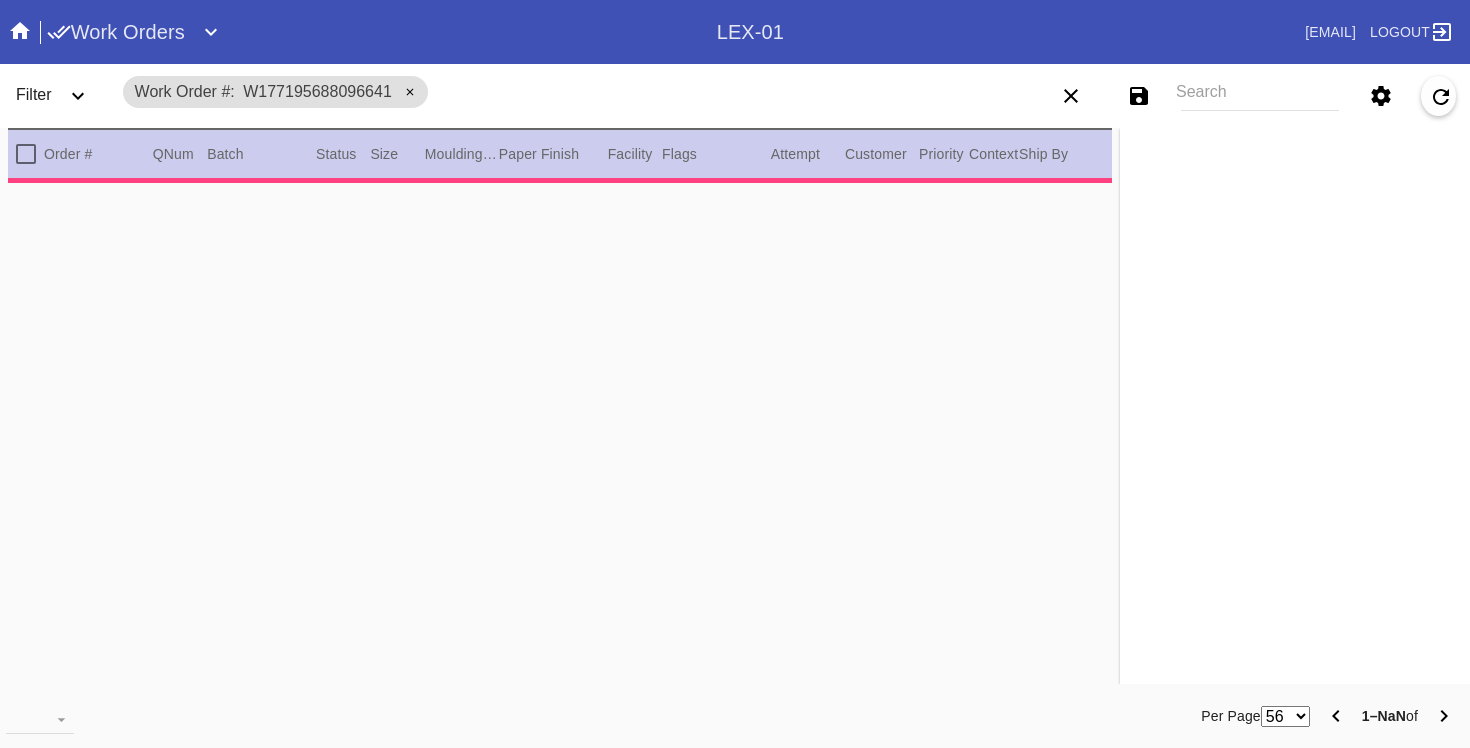 scroll, scrollTop: 0, scrollLeft: 0, axis: both 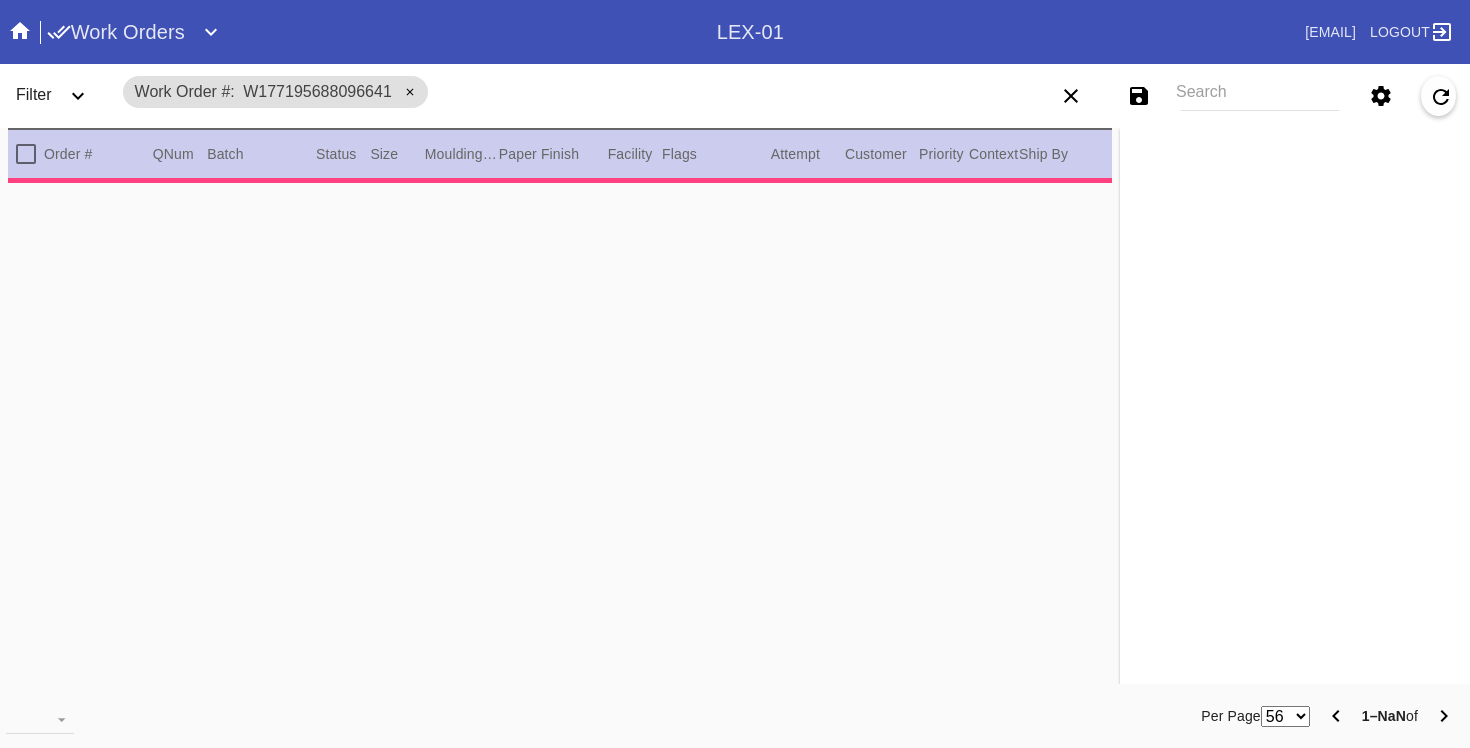type on "***" 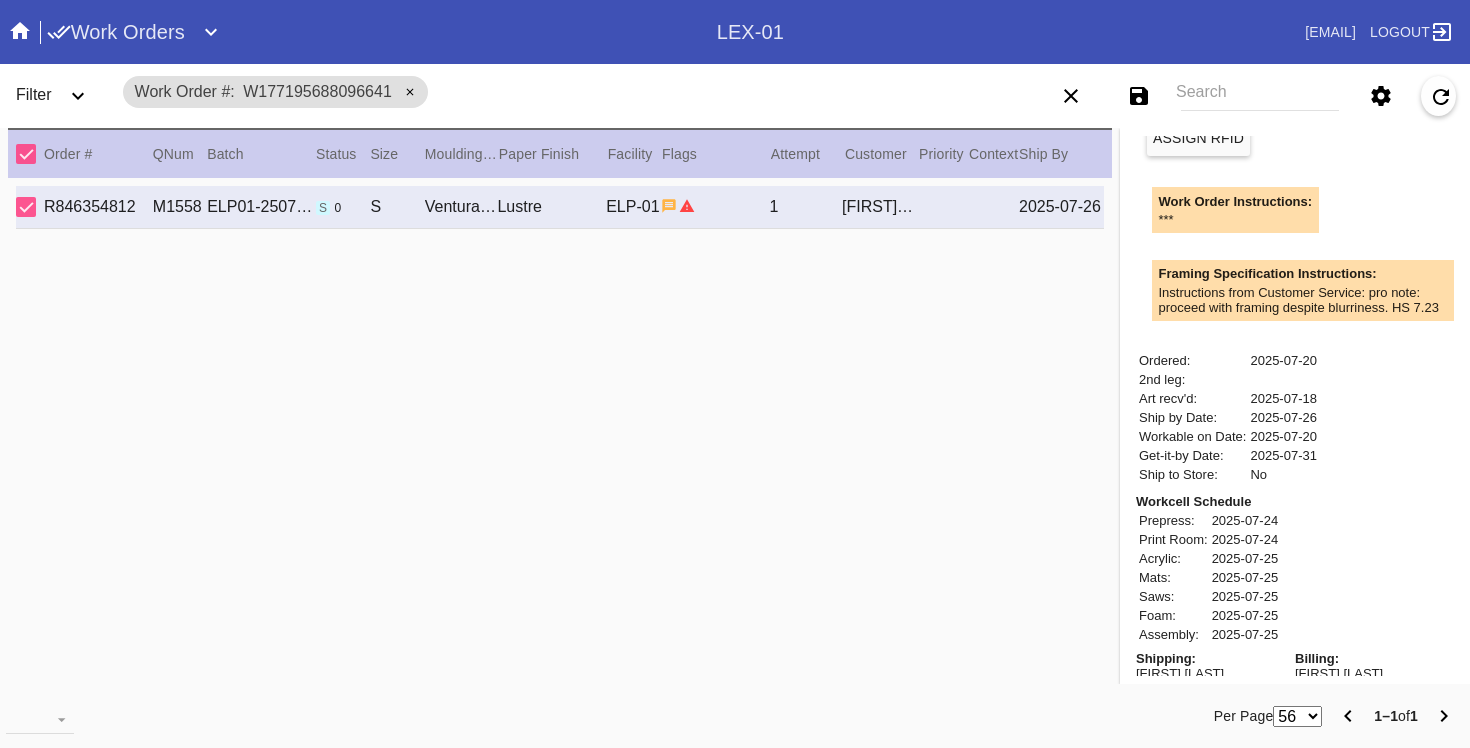 scroll, scrollTop: 0, scrollLeft: 0, axis: both 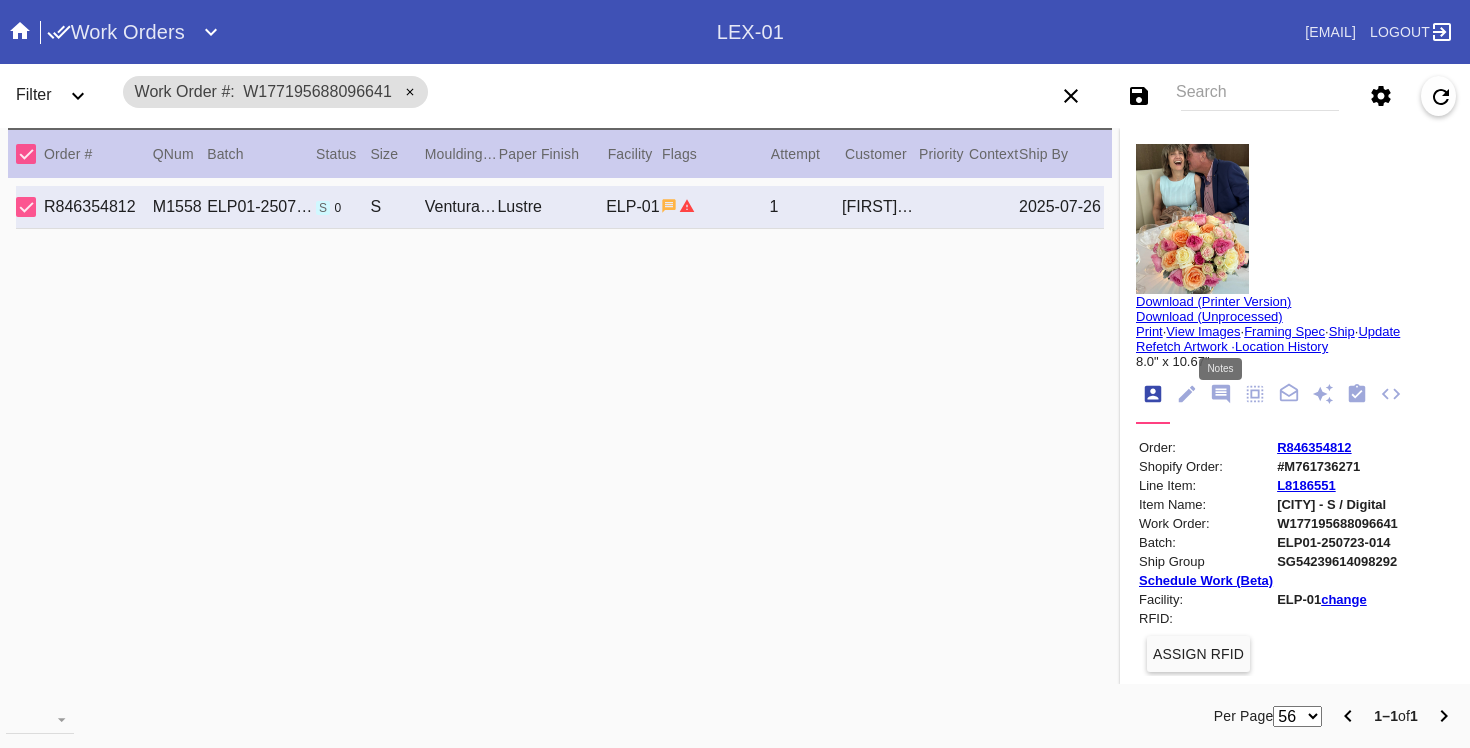 click 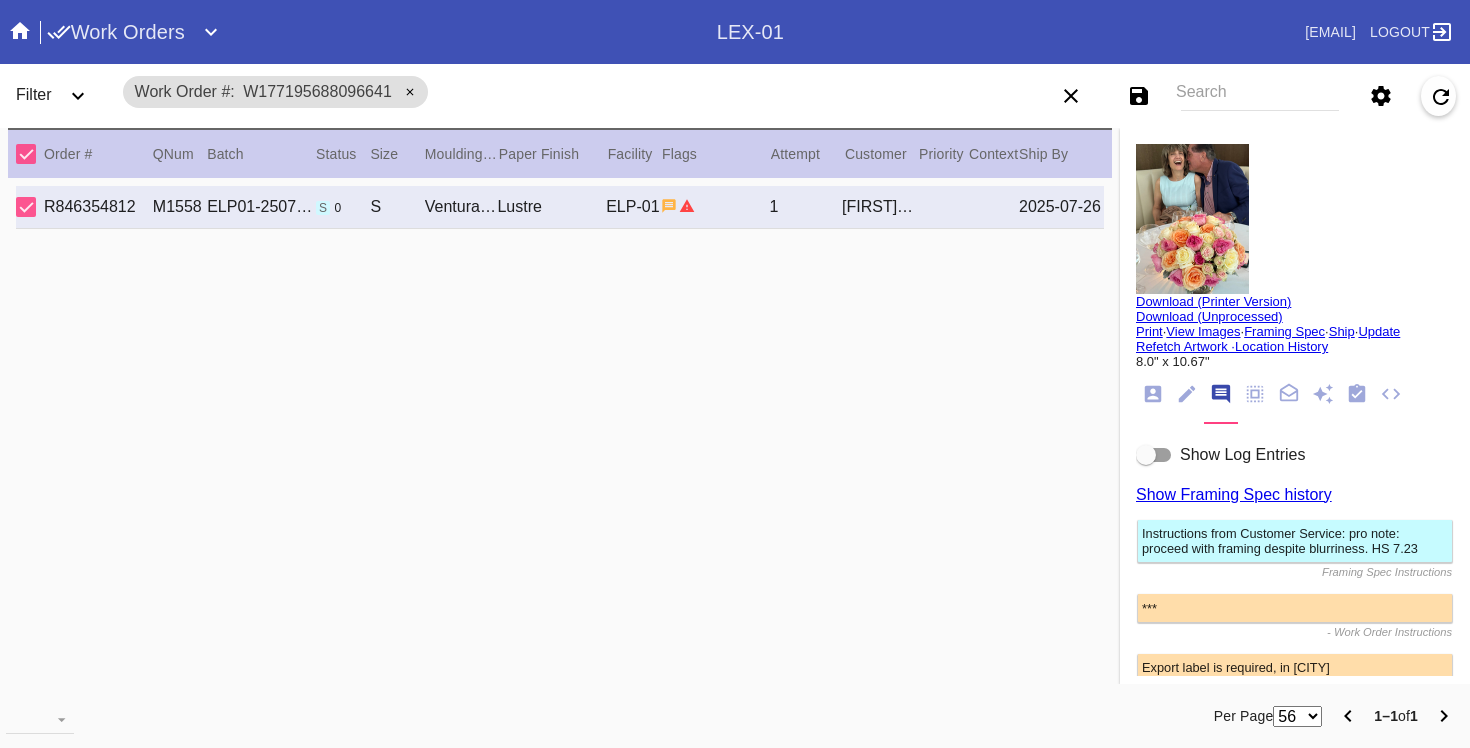 click at bounding box center [1154, 455] 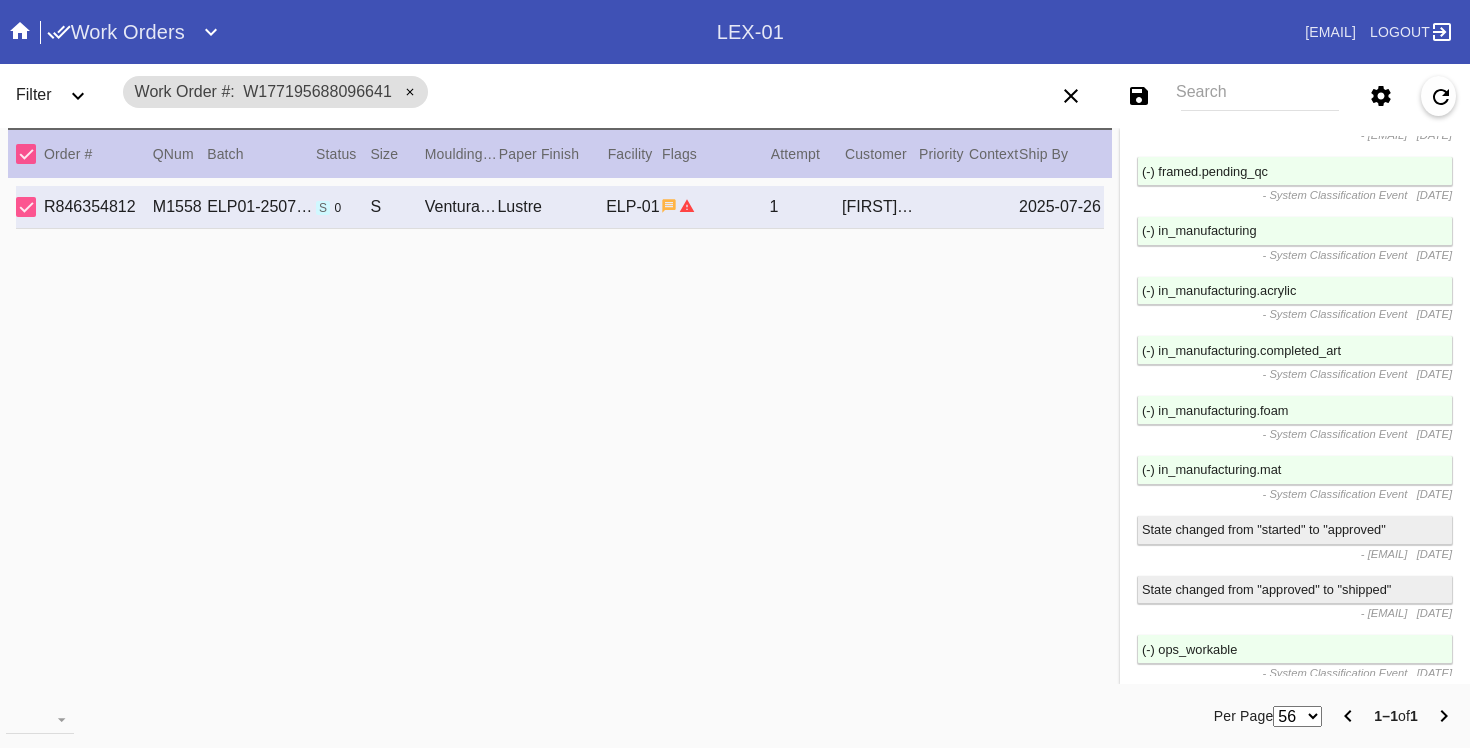 scroll, scrollTop: 4079, scrollLeft: 0, axis: vertical 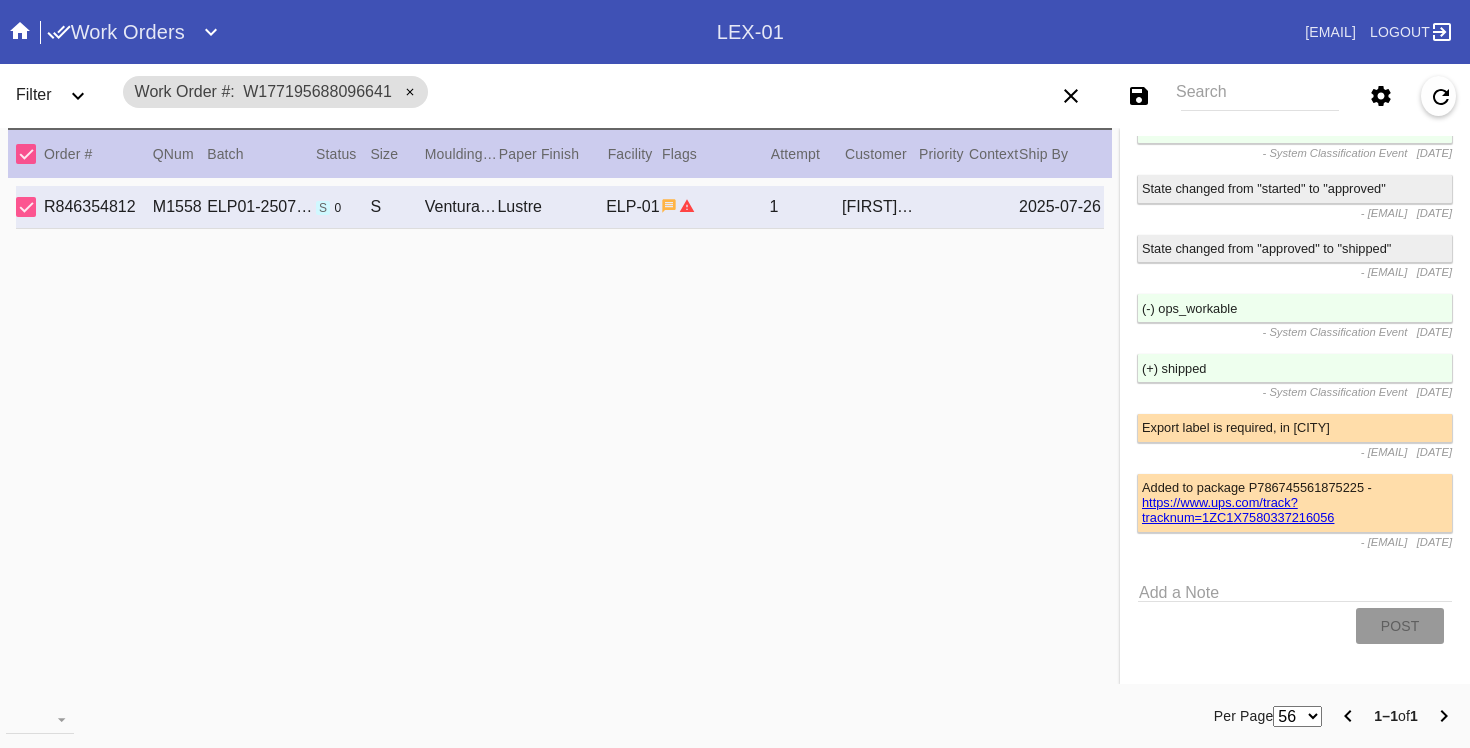 click on "https://www.ups.com/track?tracknum=1ZC1X7580337216056" at bounding box center [1238, 510] 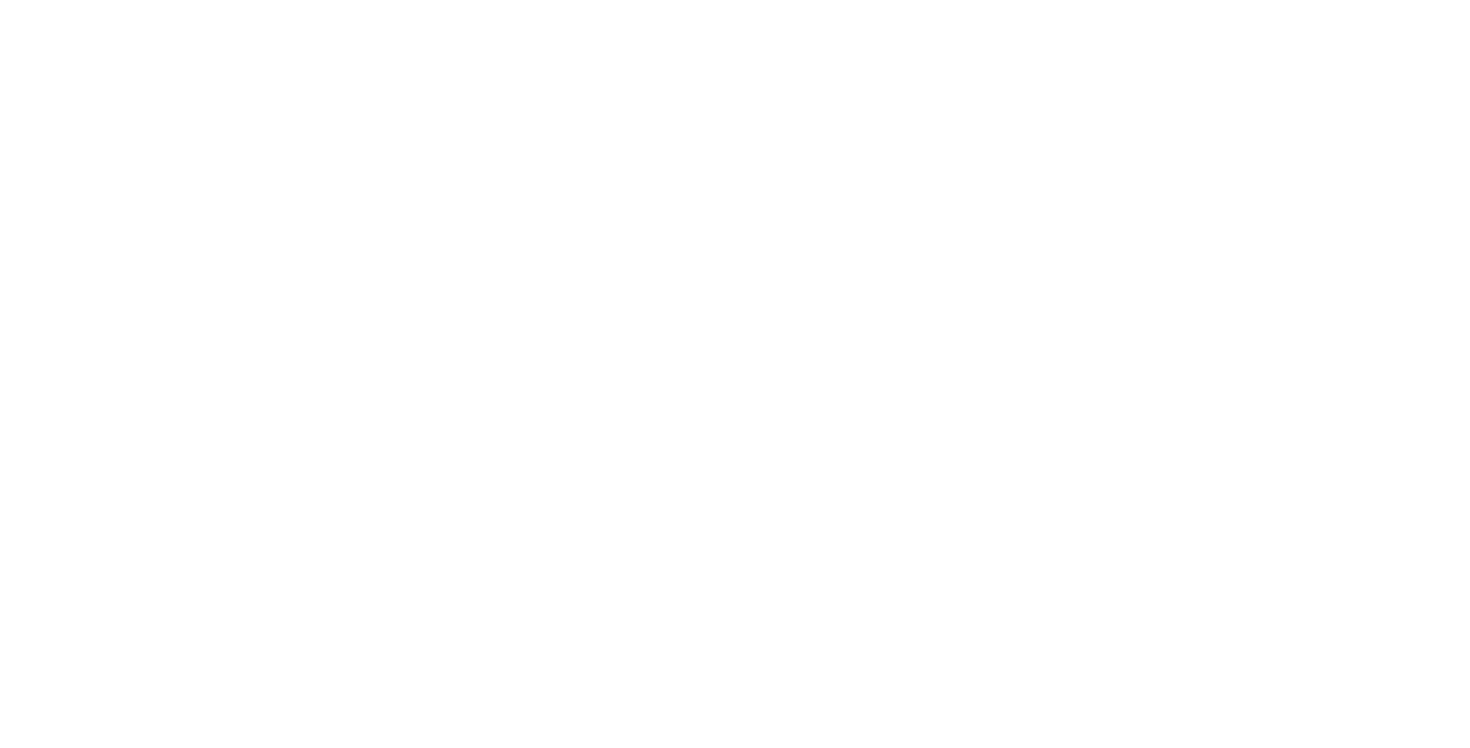scroll, scrollTop: 0, scrollLeft: 0, axis: both 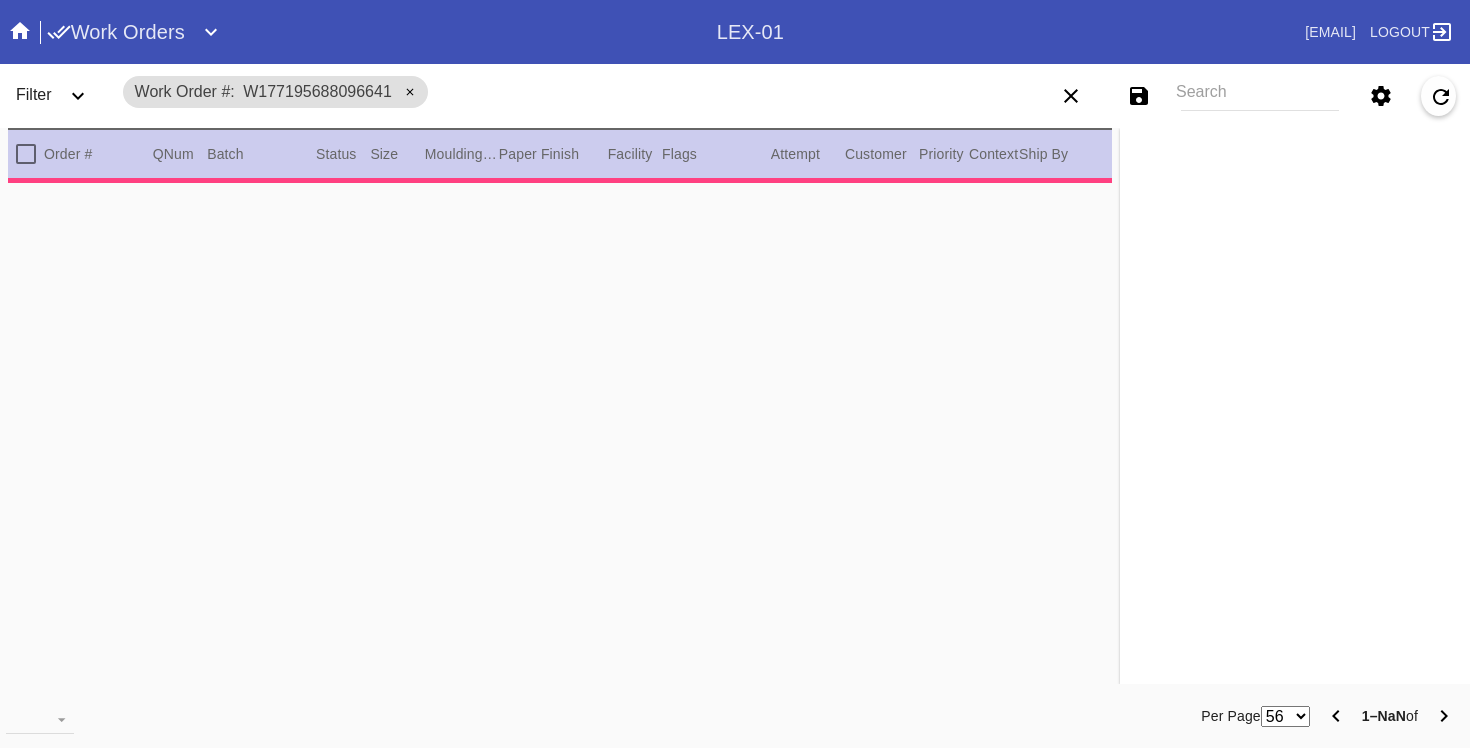 type on "***" 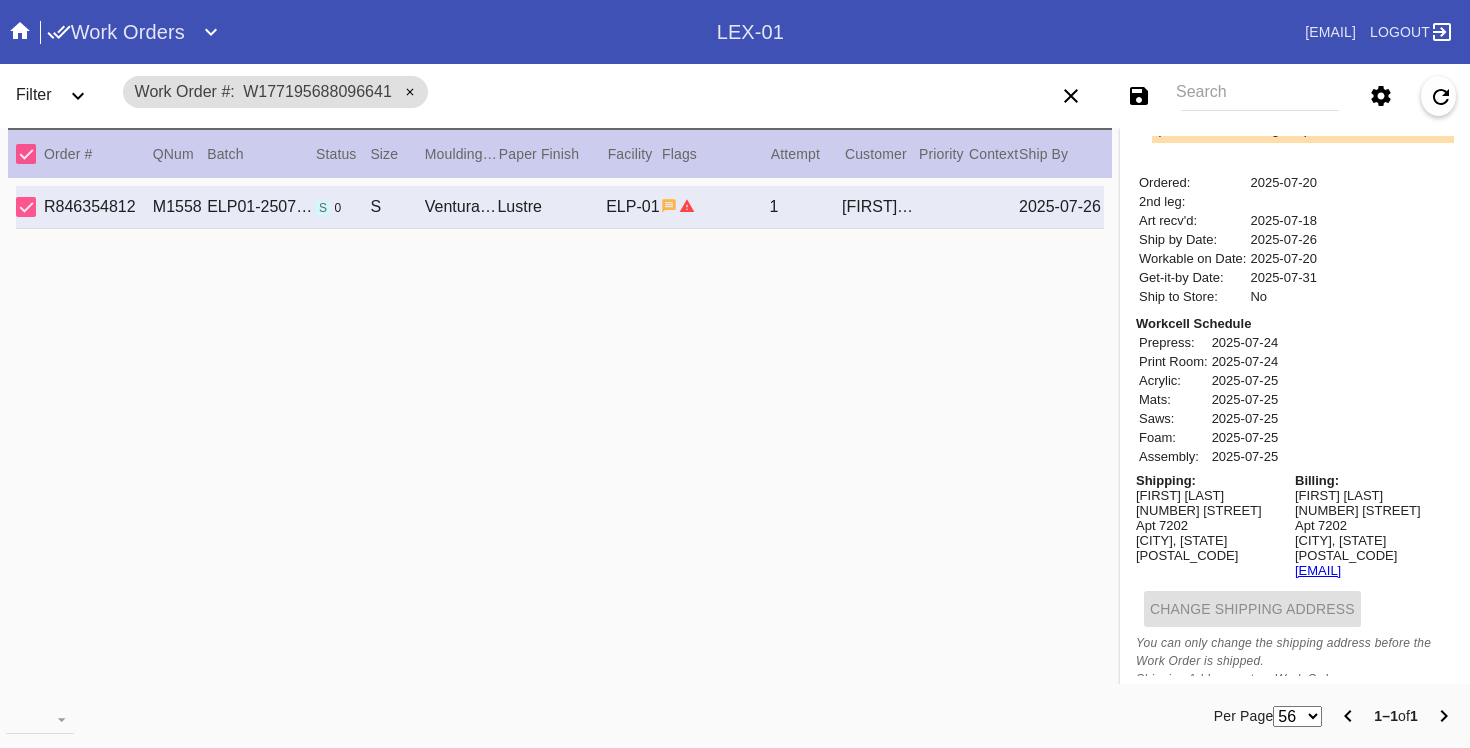 scroll, scrollTop: 789, scrollLeft: 0, axis: vertical 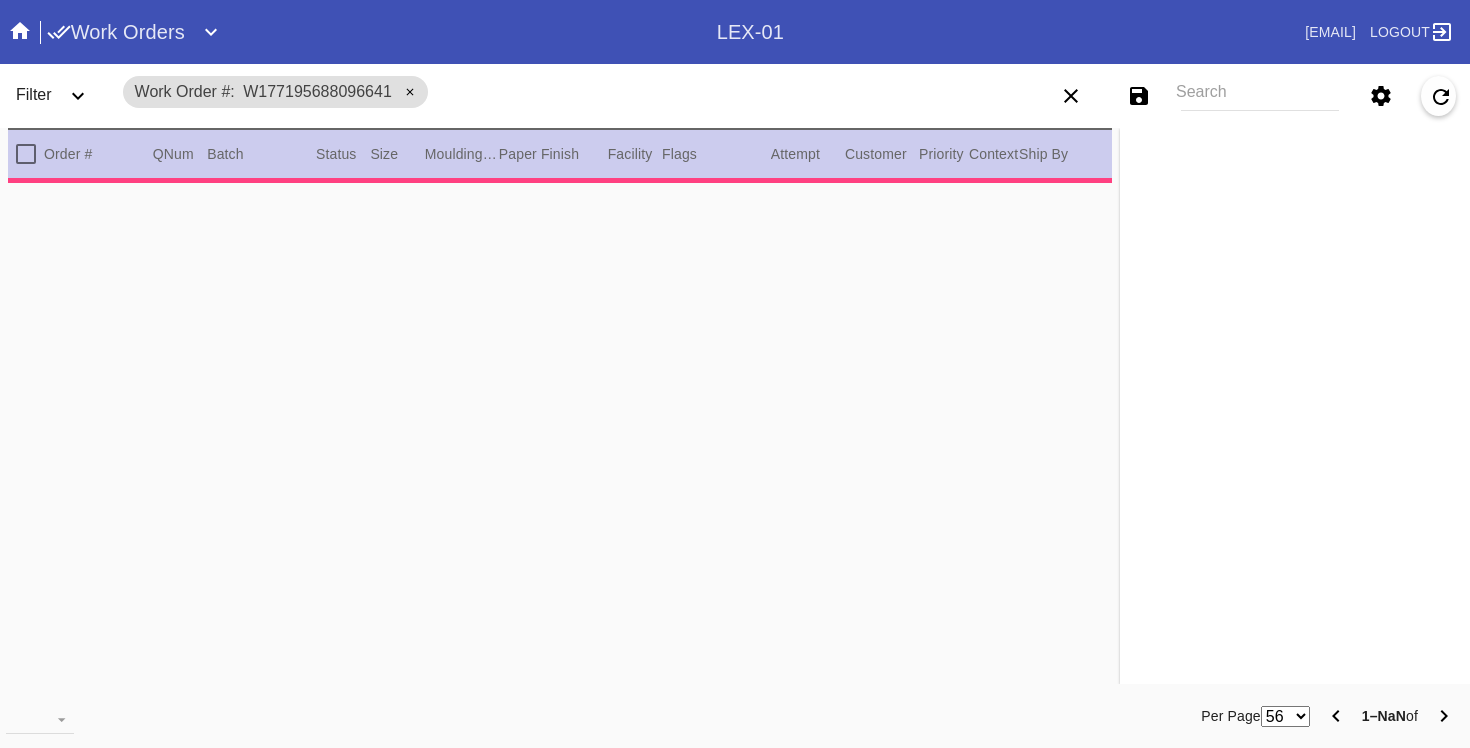 type on "***" 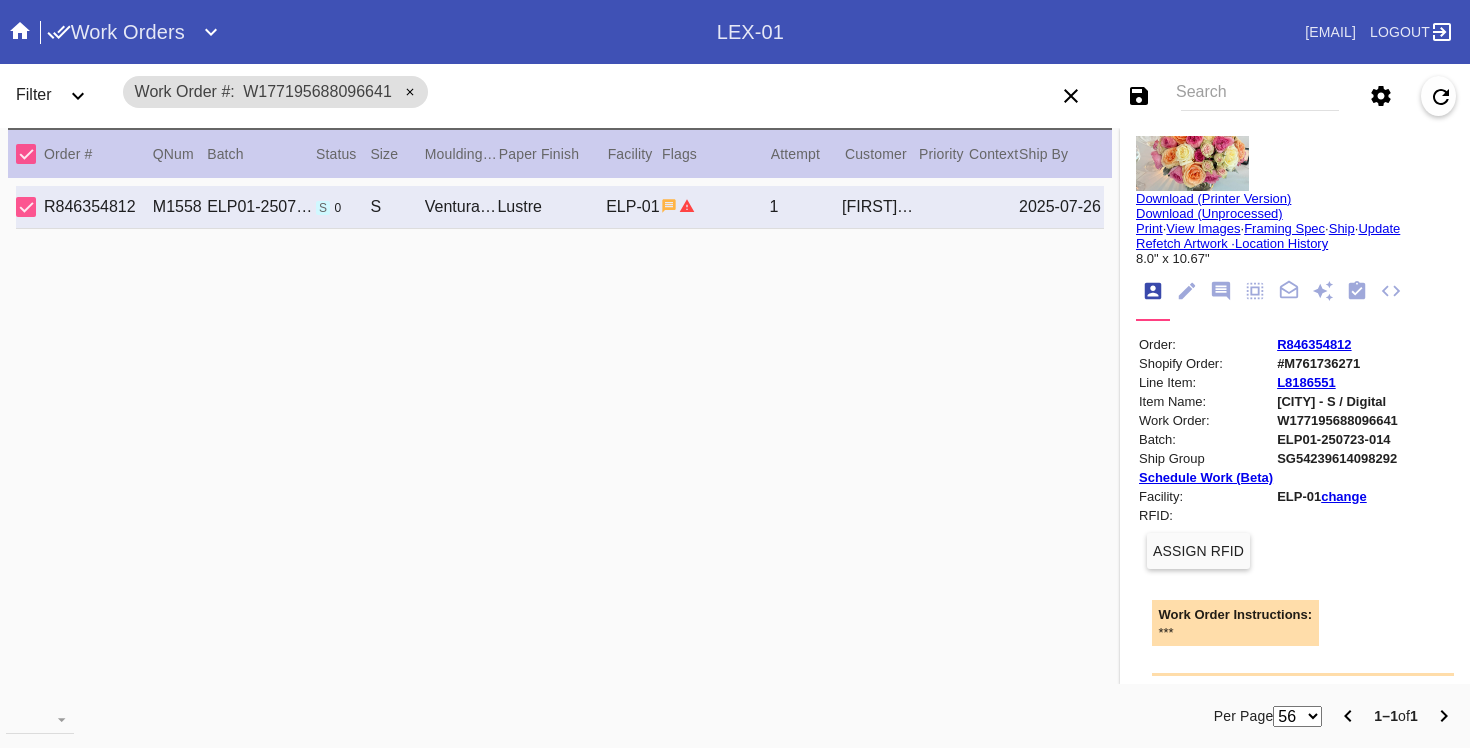 scroll, scrollTop: 789, scrollLeft: 0, axis: vertical 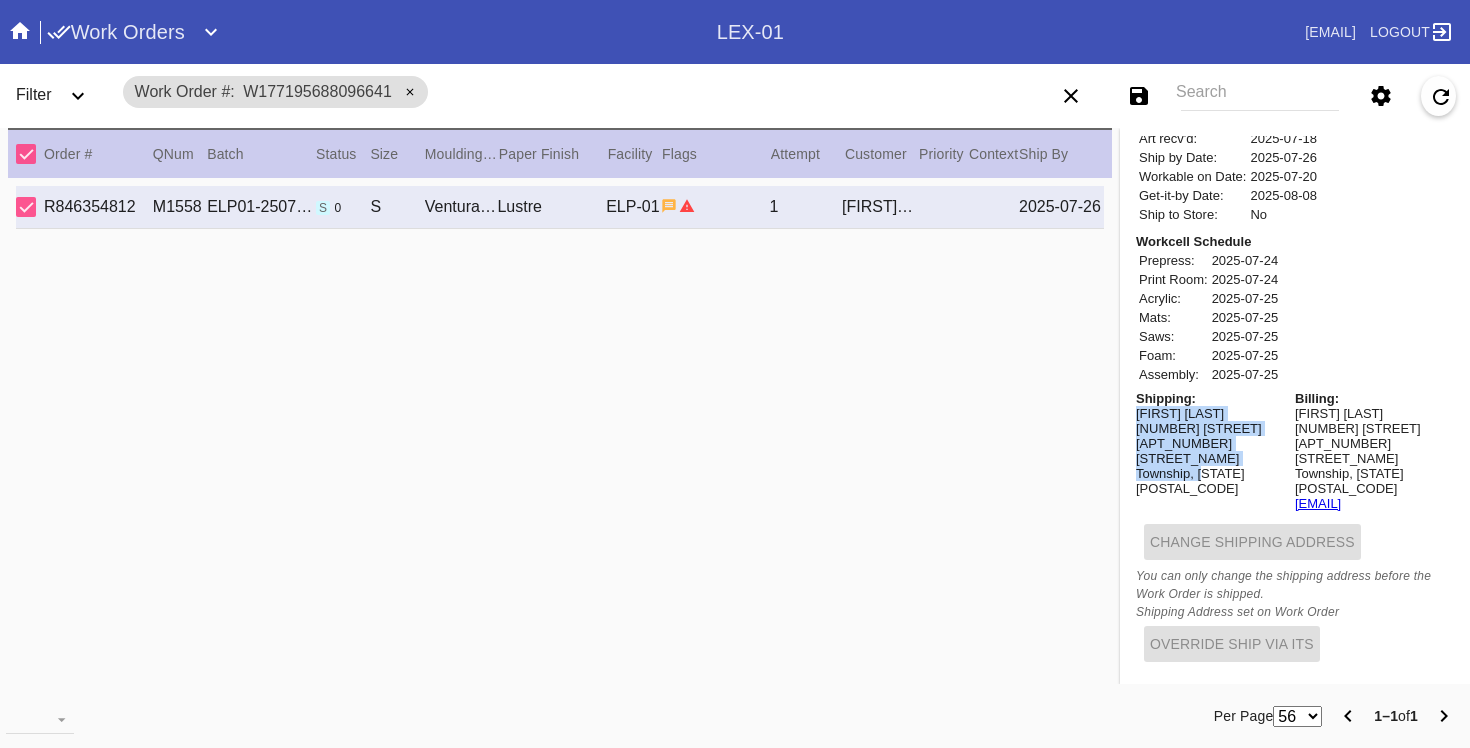 drag, startPoint x: 1134, startPoint y: 438, endPoint x: 1259, endPoint y: 510, distance: 144.25325 